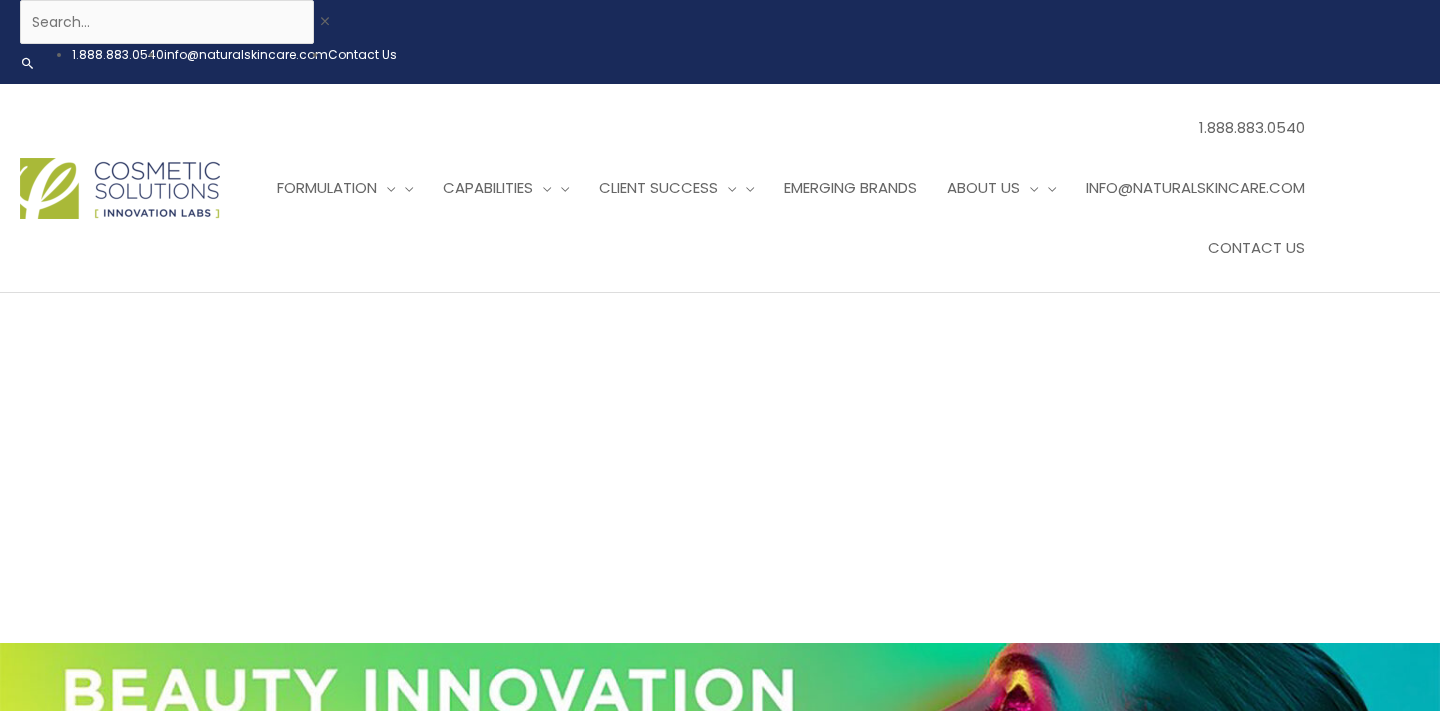 scroll, scrollTop: 0, scrollLeft: 0, axis: both 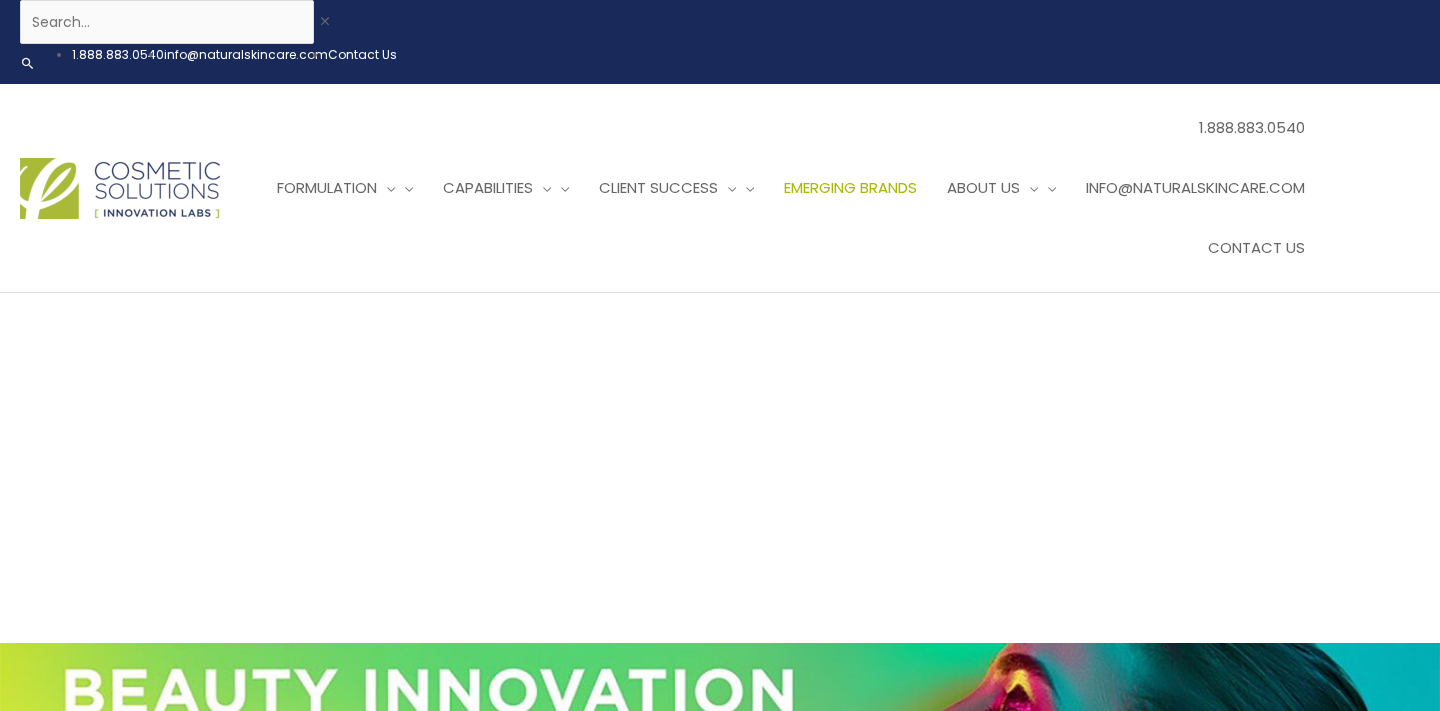 click on "Emerging Brands" at bounding box center [850, 187] 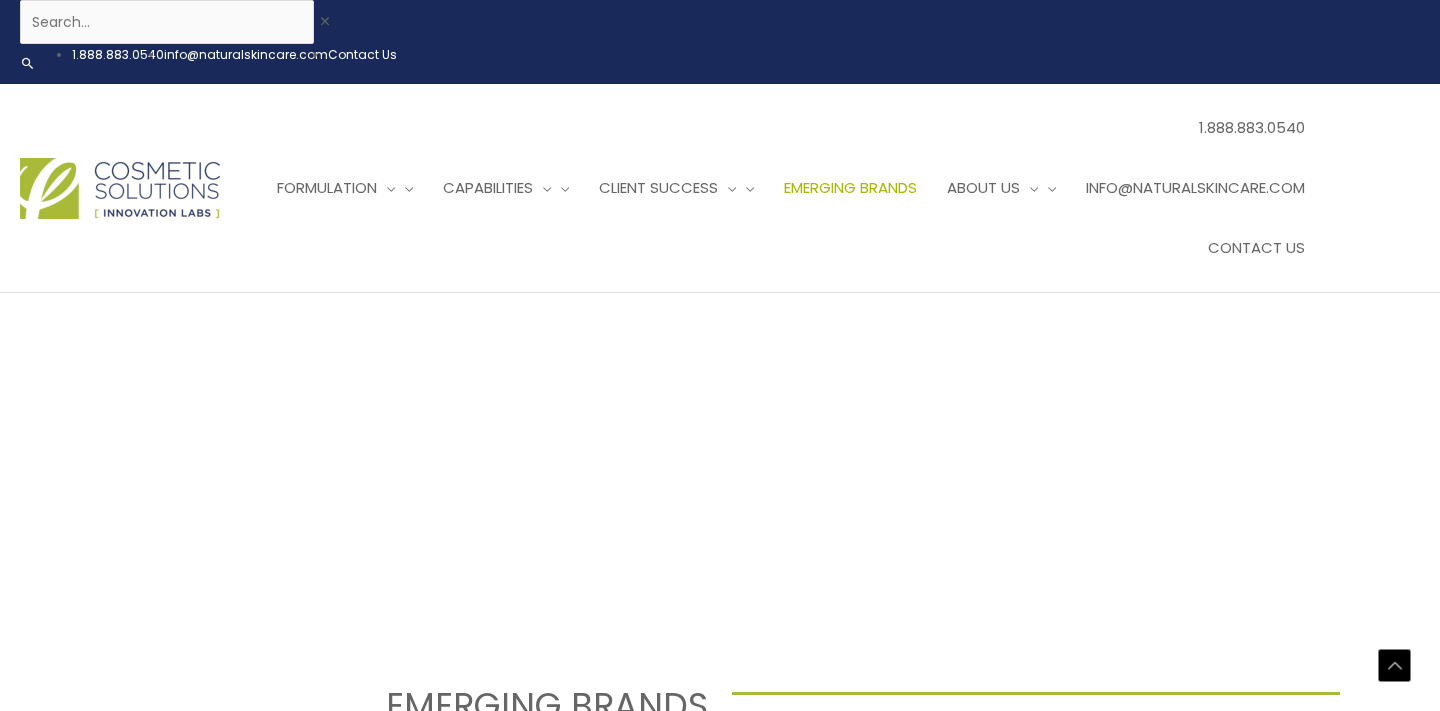 scroll, scrollTop: 1010, scrollLeft: 0, axis: vertical 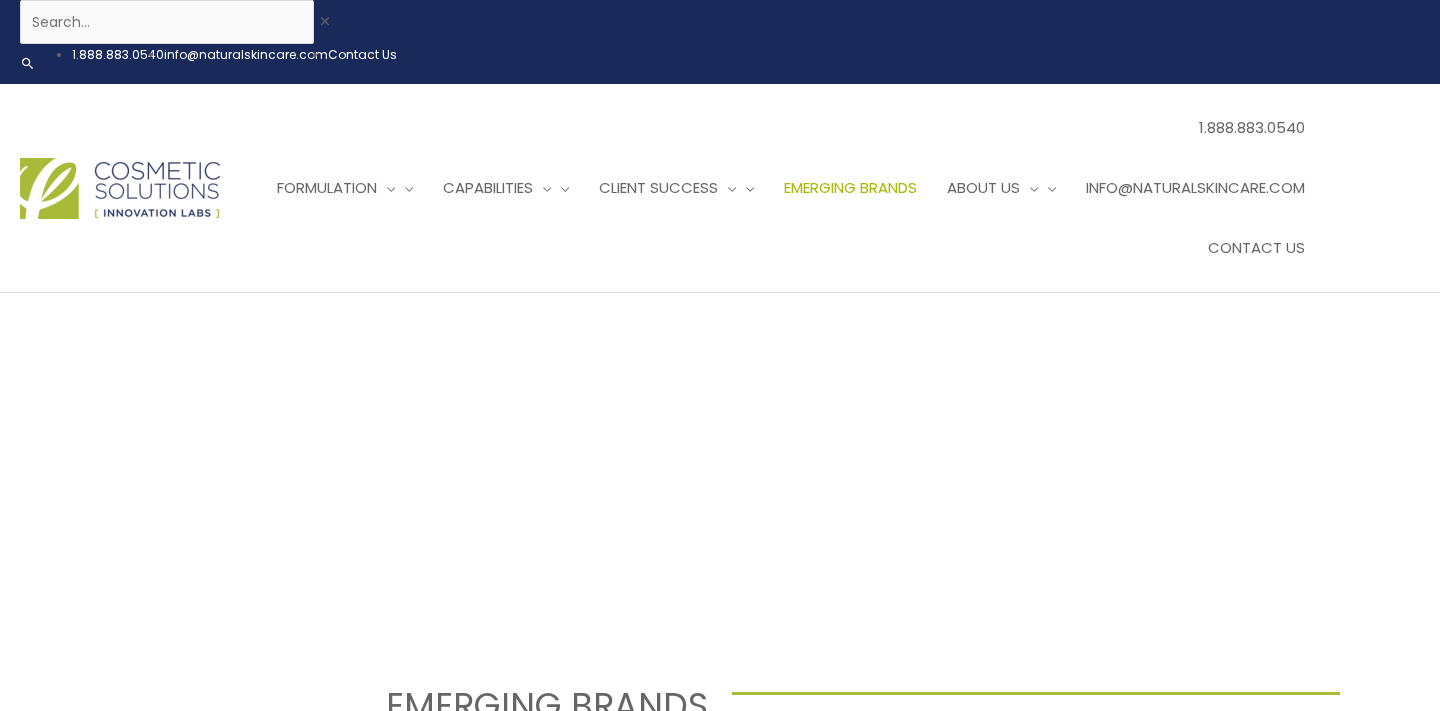 click at bounding box center [120, 188] 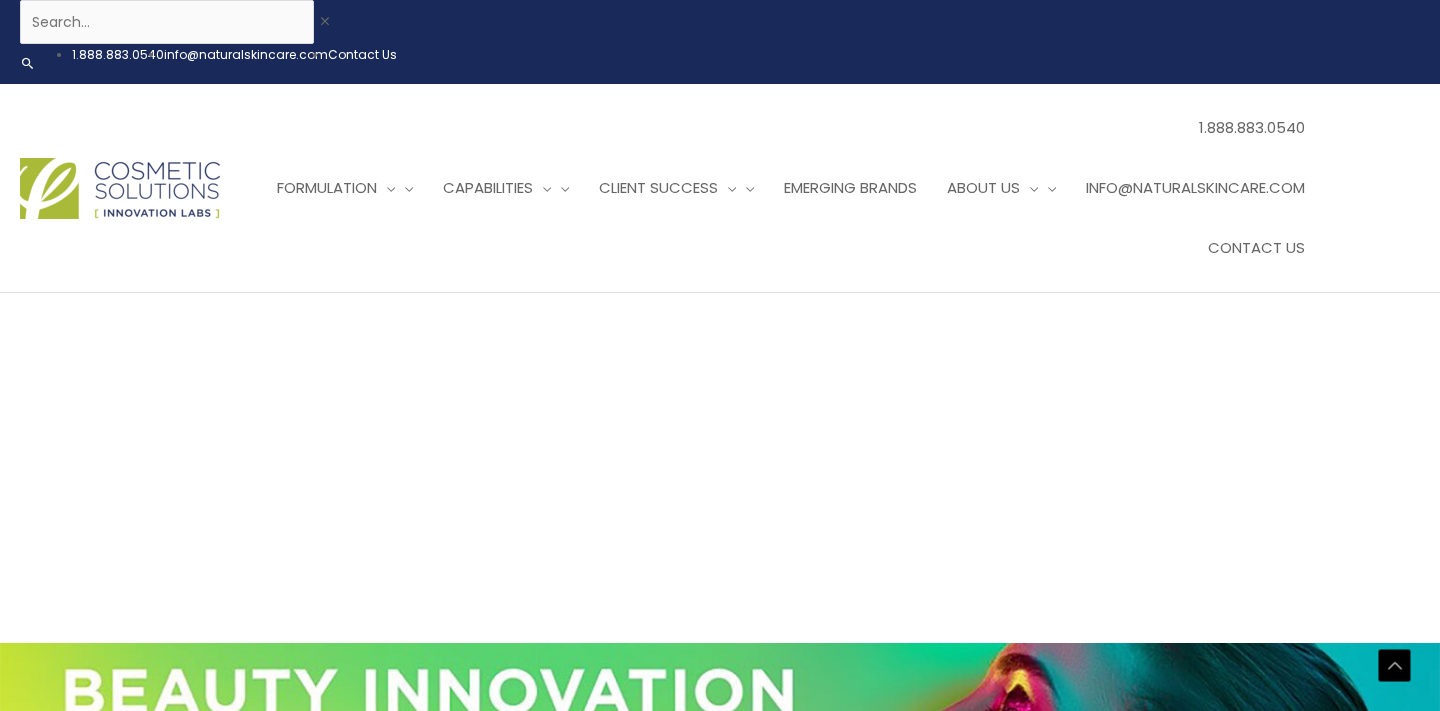 scroll, scrollTop: 944, scrollLeft: 0, axis: vertical 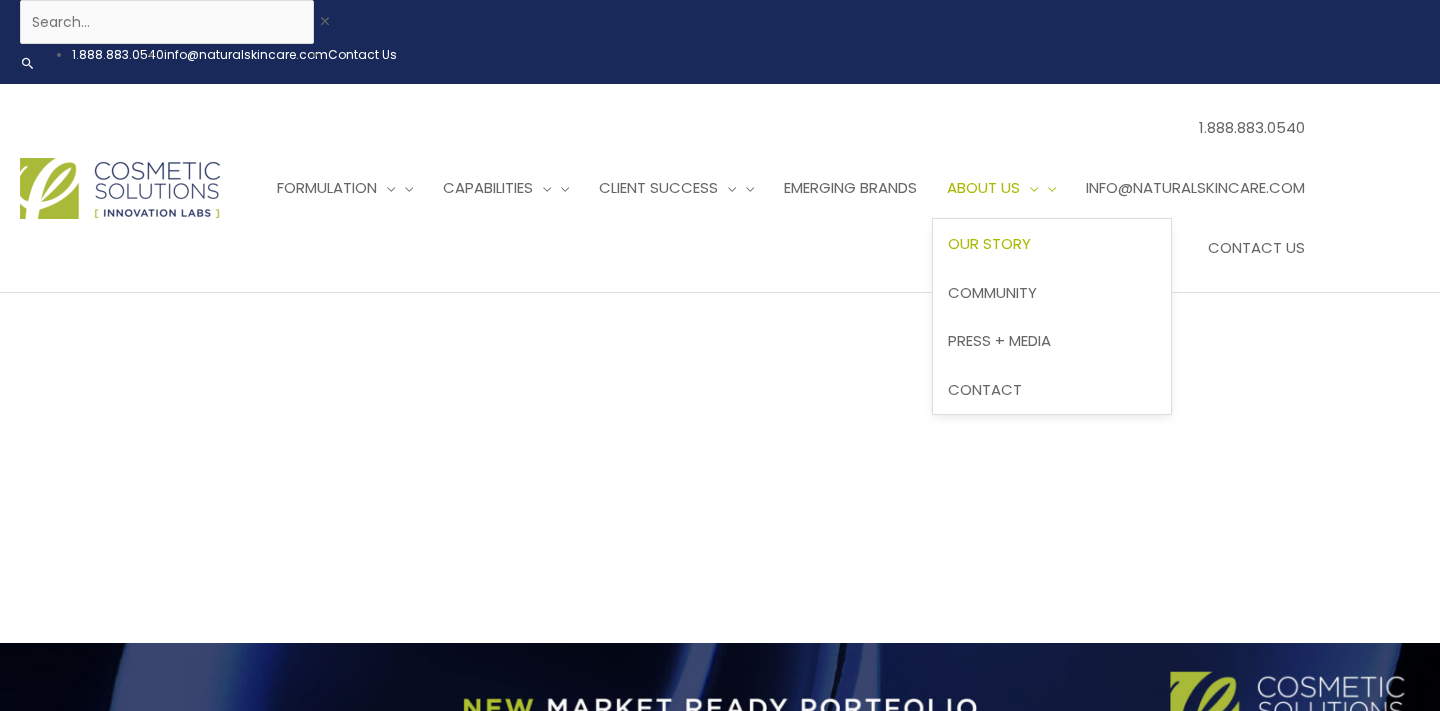 click on "Our Story" at bounding box center [989, 243] 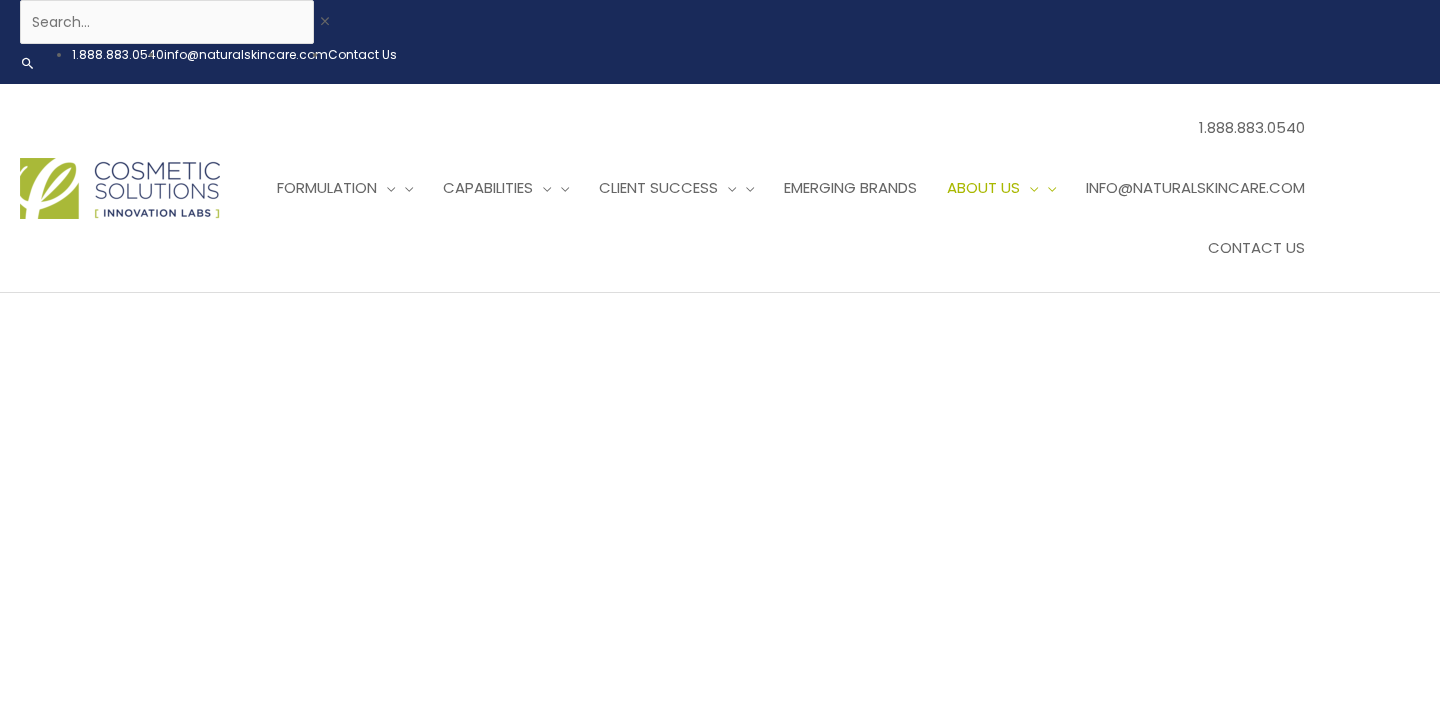 scroll, scrollTop: 192, scrollLeft: 0, axis: vertical 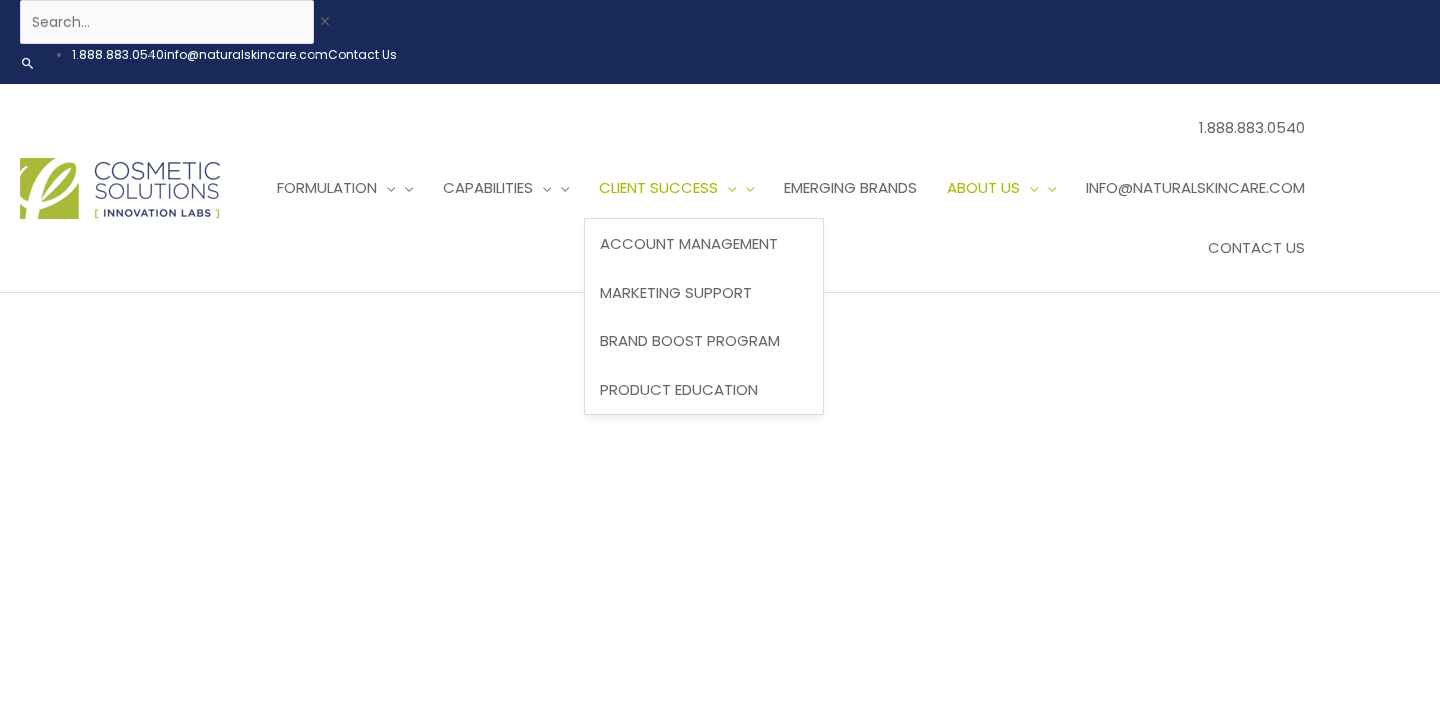 click at bounding box center (727, 187) 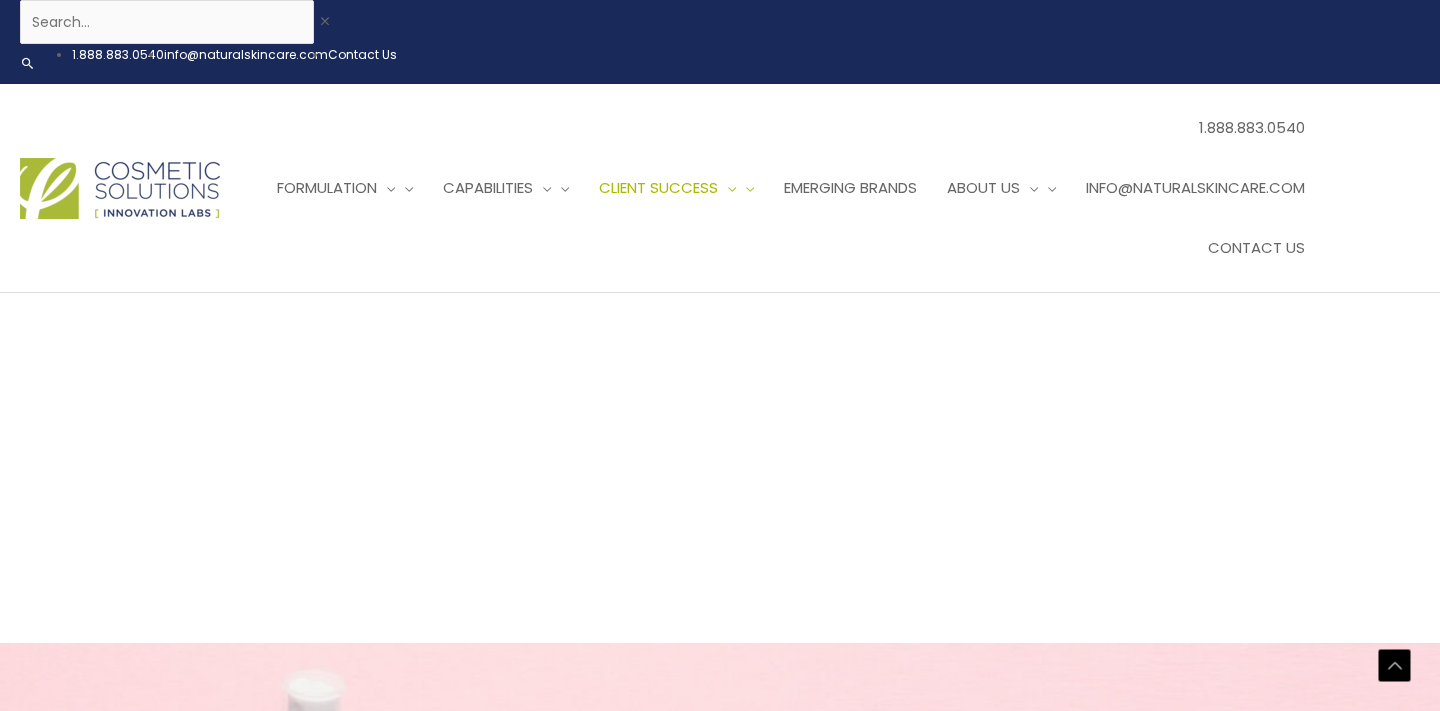 scroll, scrollTop: 3066, scrollLeft: 0, axis: vertical 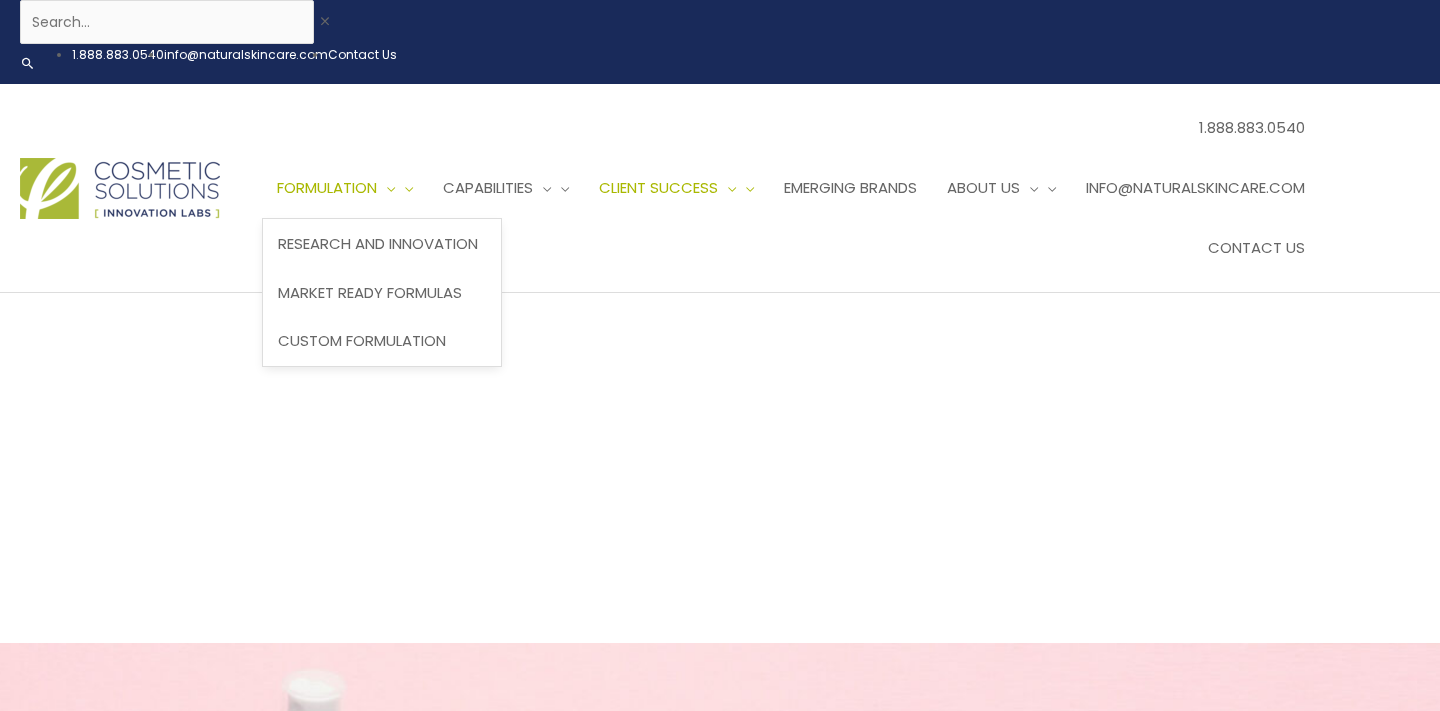 click on "Formulation" at bounding box center (345, 188) 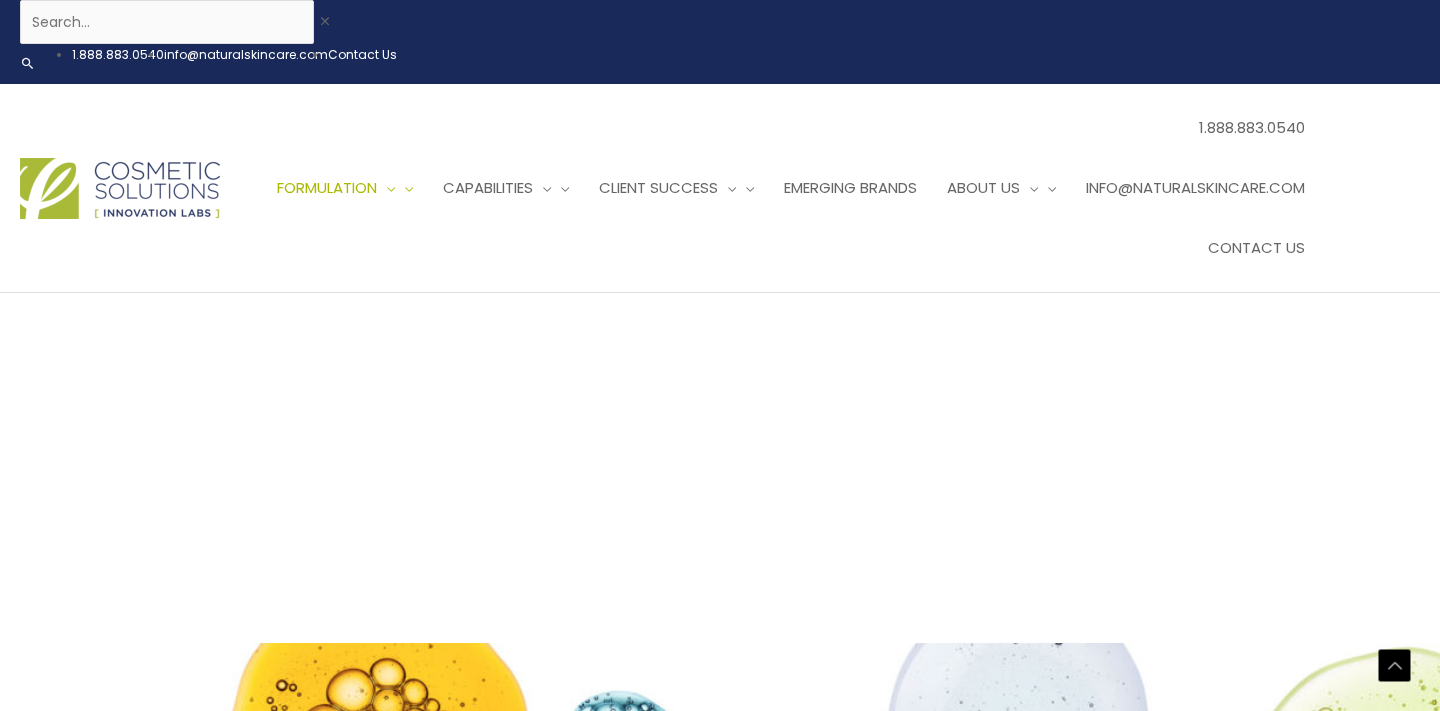 scroll, scrollTop: 2548, scrollLeft: 0, axis: vertical 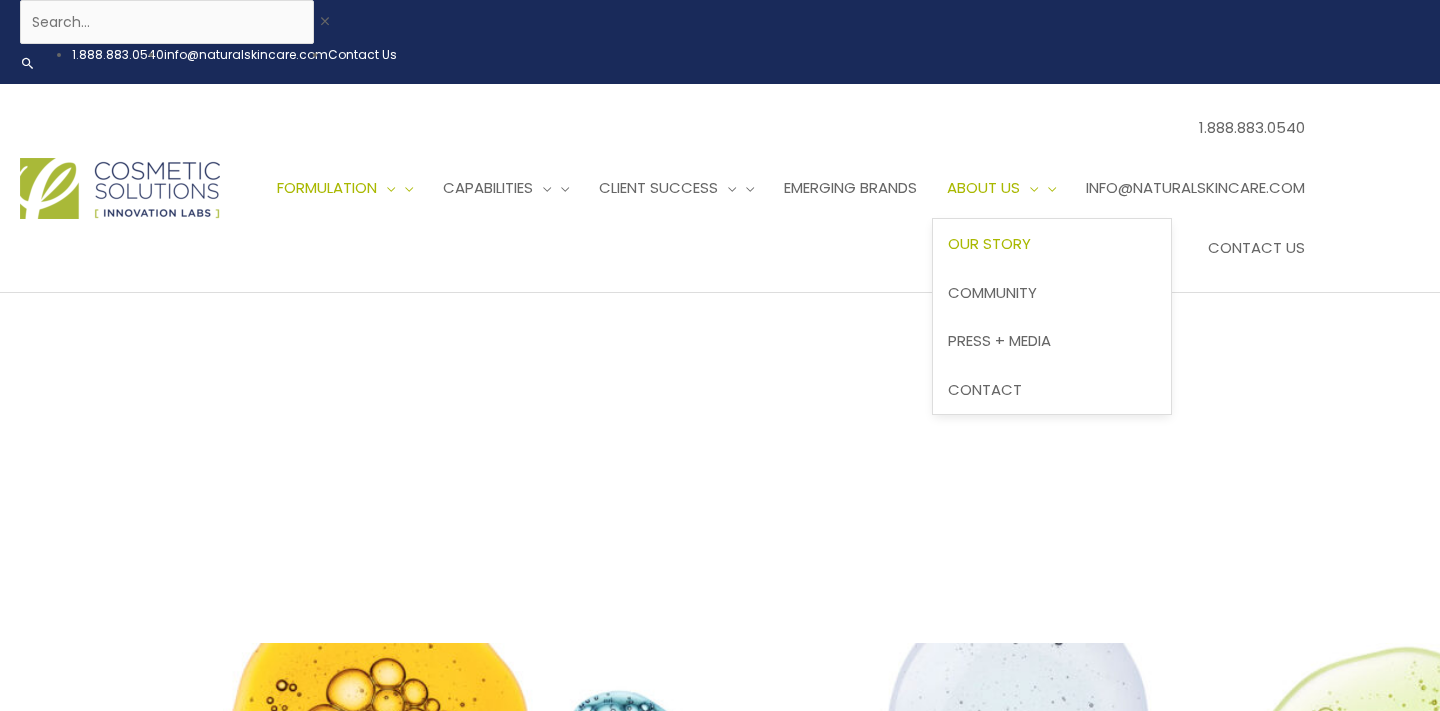 click on "Our Story" at bounding box center [989, 243] 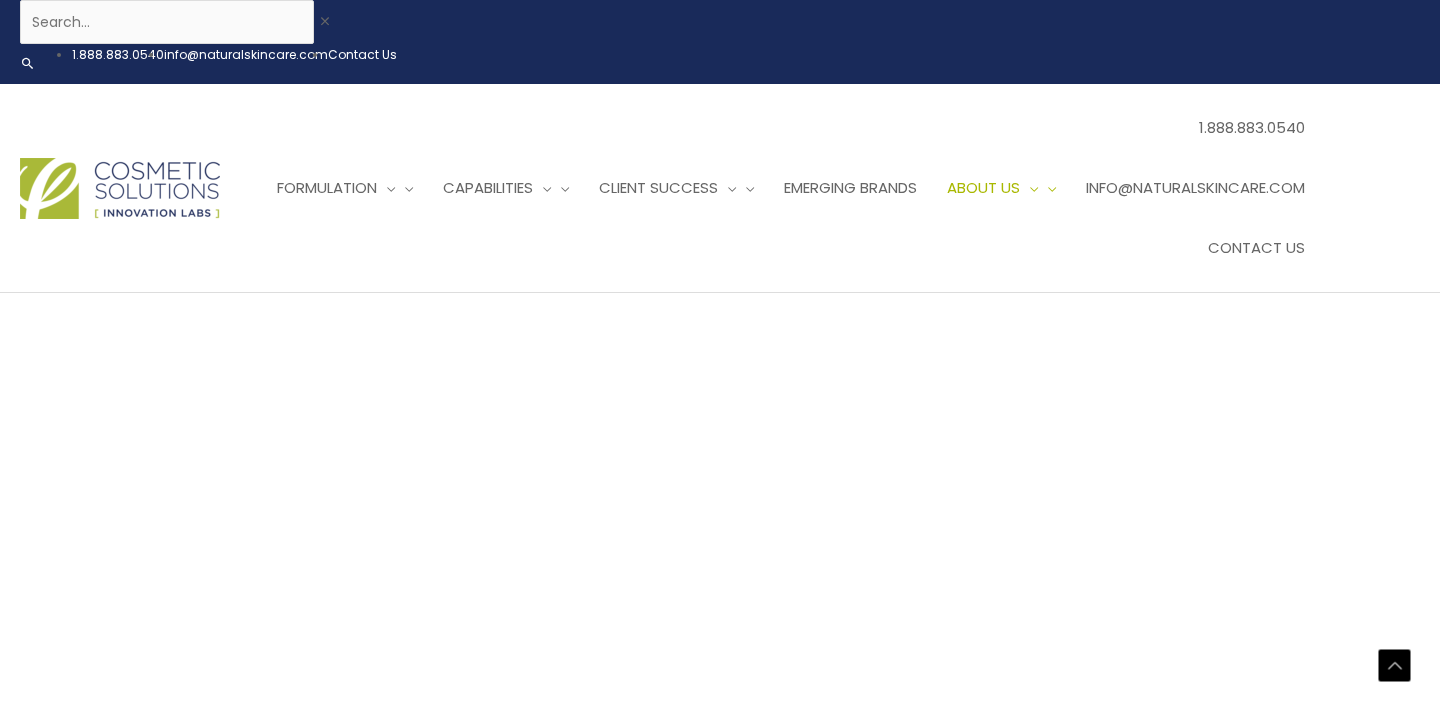 scroll, scrollTop: 1917, scrollLeft: 0, axis: vertical 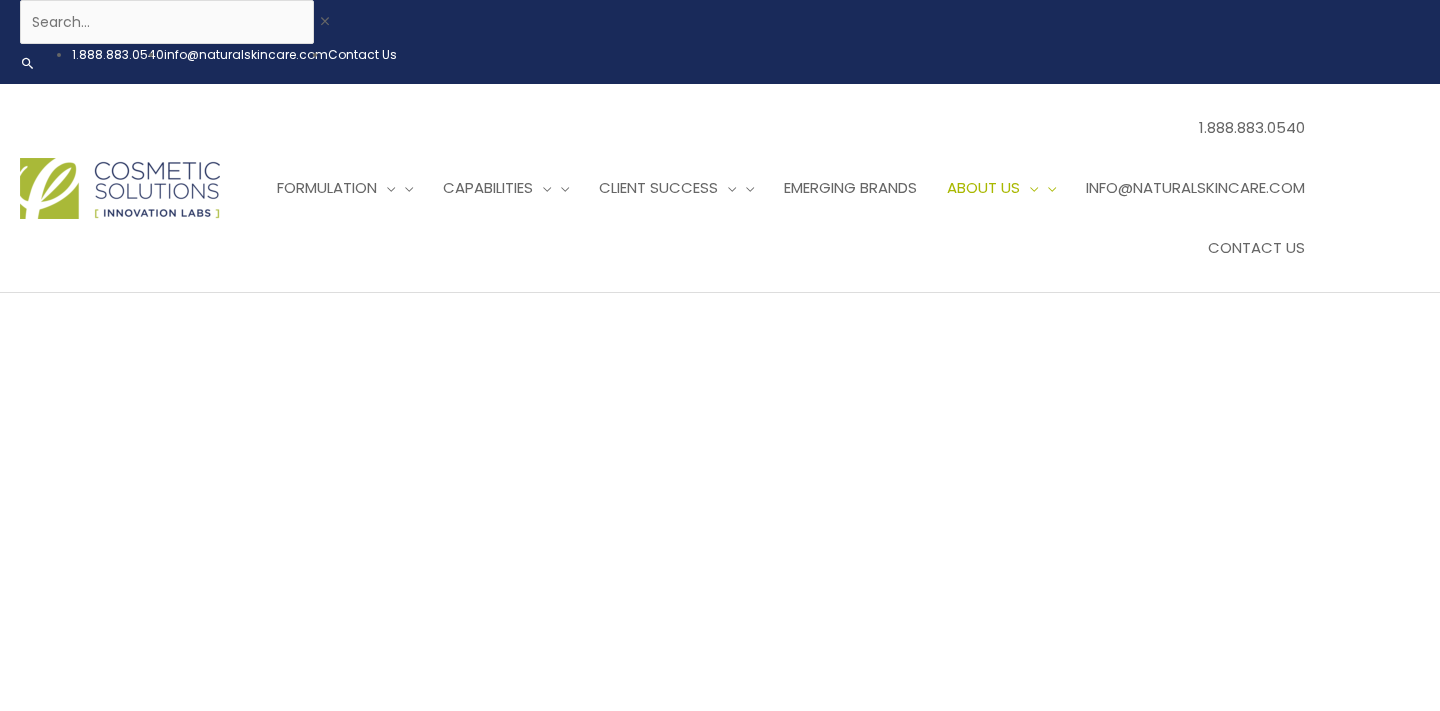 click at bounding box center (120, 188) 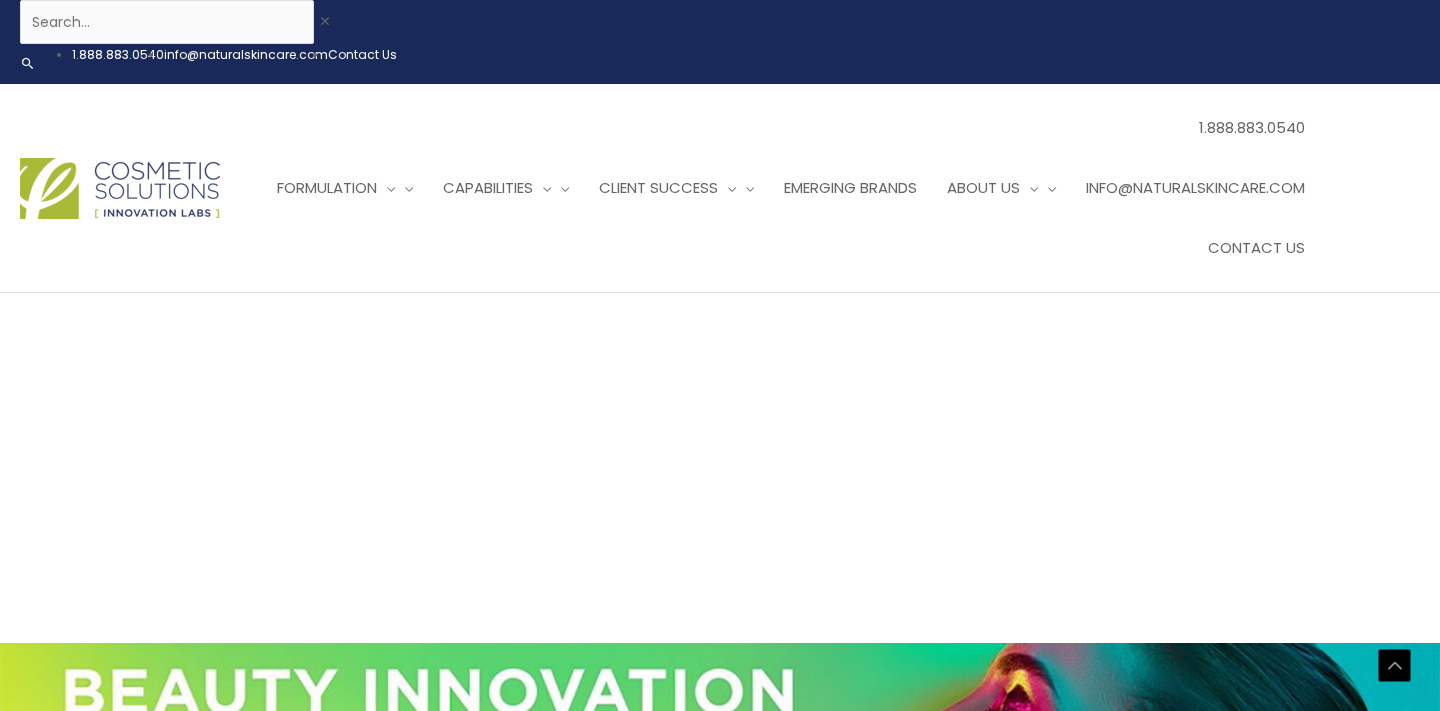 scroll, scrollTop: 468, scrollLeft: 0, axis: vertical 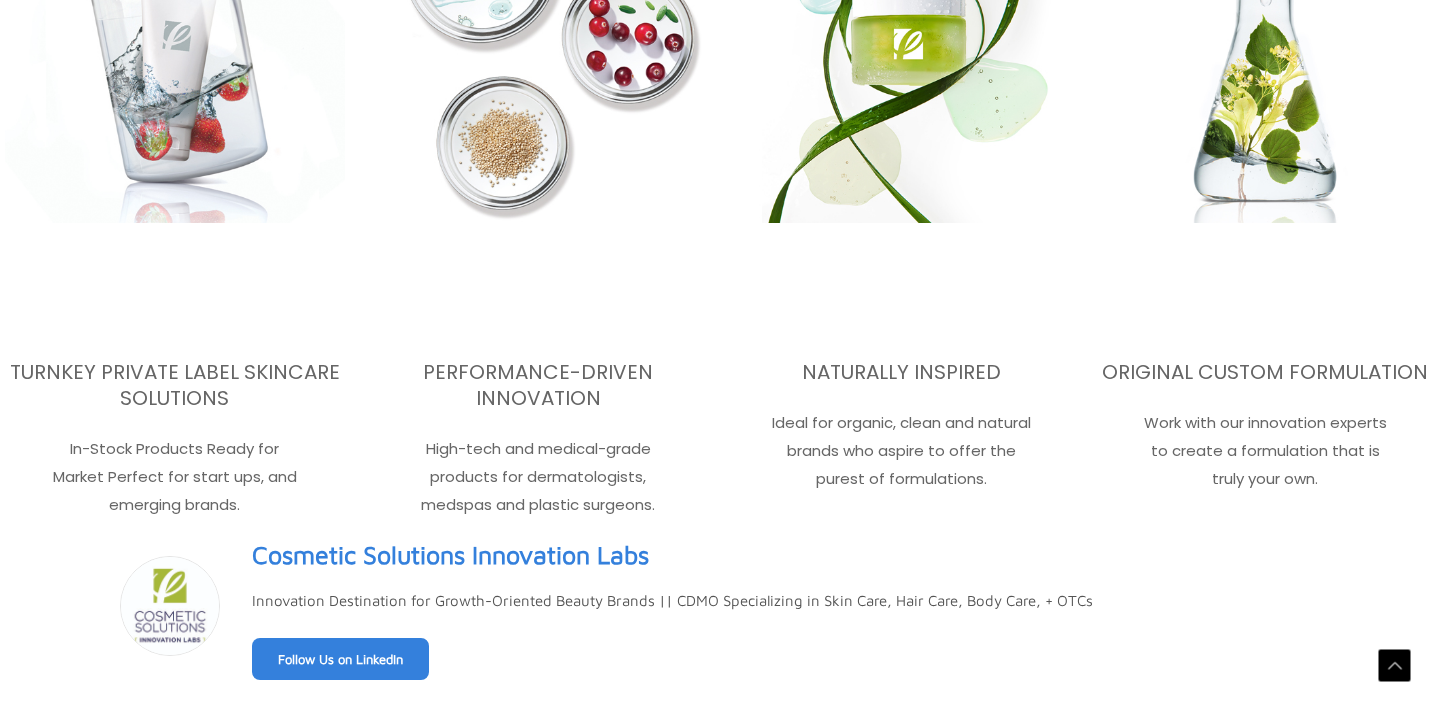 click on "Follow Us on LinkedIn" at bounding box center (340, 659) 